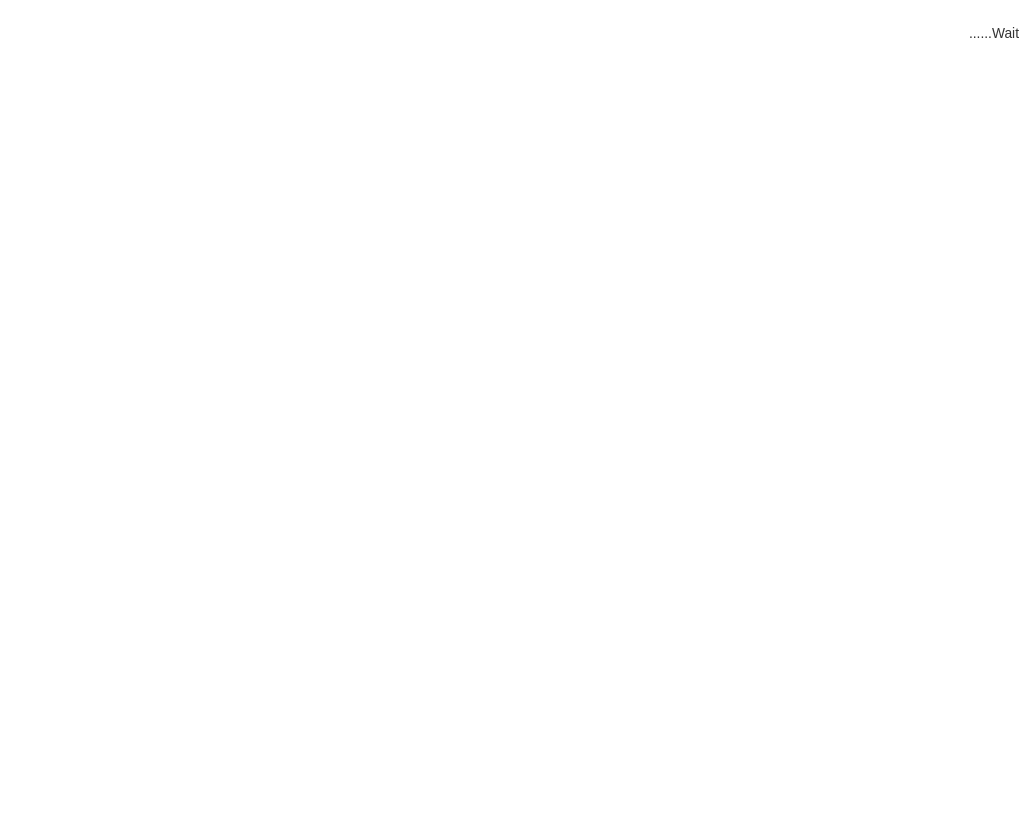 scroll, scrollTop: 0, scrollLeft: 0, axis: both 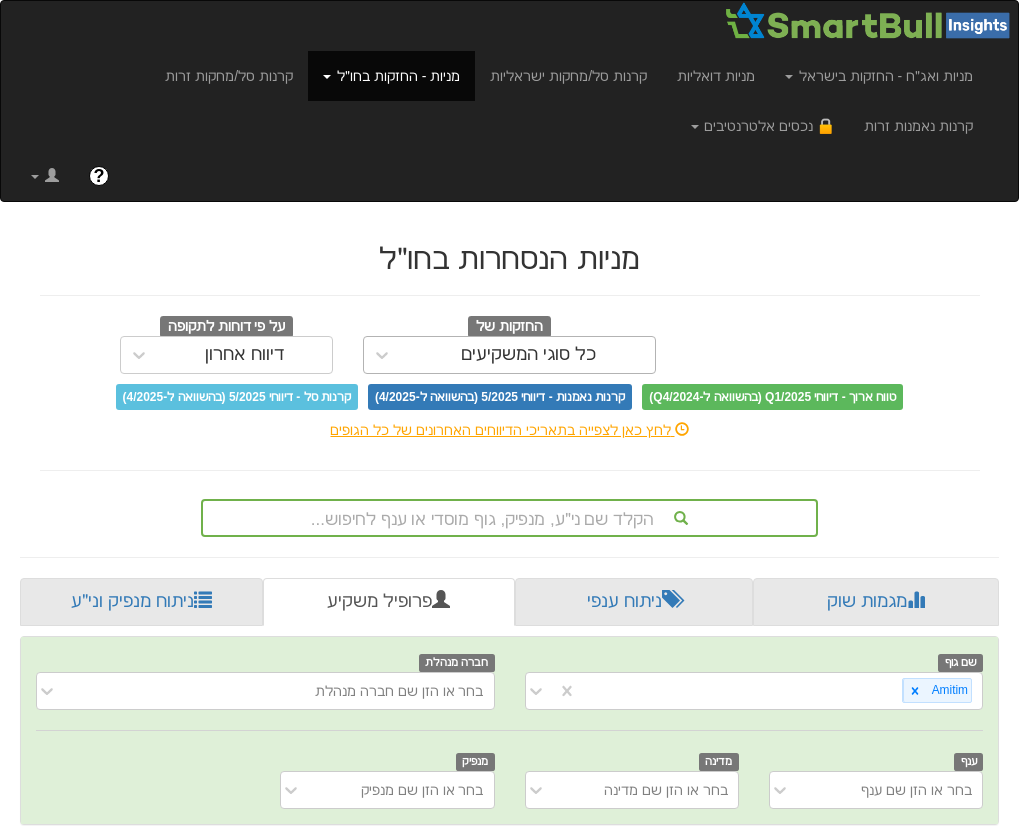 click on "כל סוגי המשקיעים" at bounding box center (528, 355) 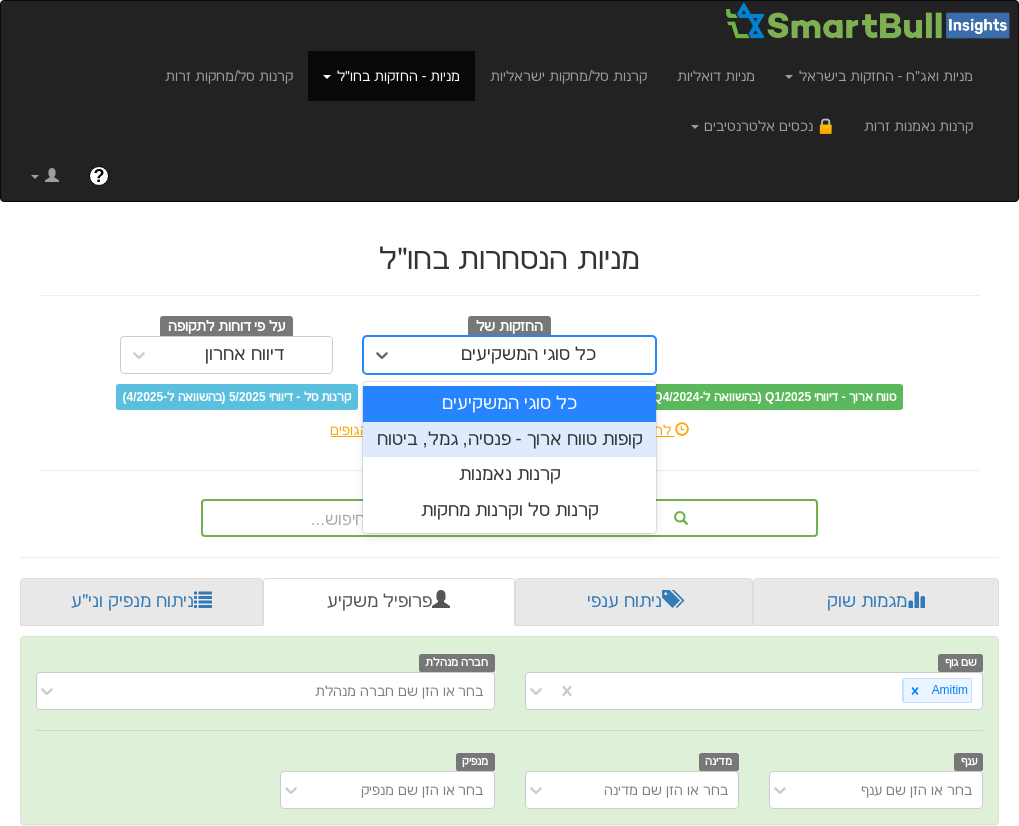 click on "קופות טווח ארוך - פנסיה, גמל, ביטוח" at bounding box center (509, 440) 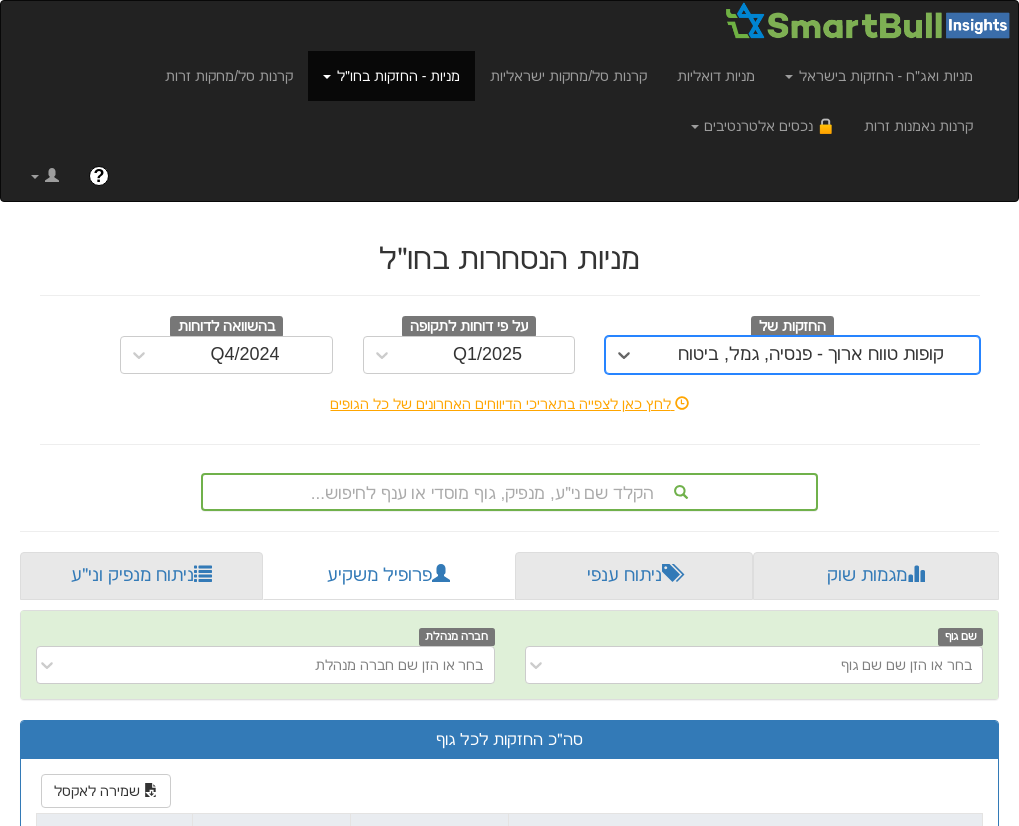 click on "הקלד שם ני״ע, מנפיק, גוף מוסדי או ענף לחיפוש..." at bounding box center [509, 492] 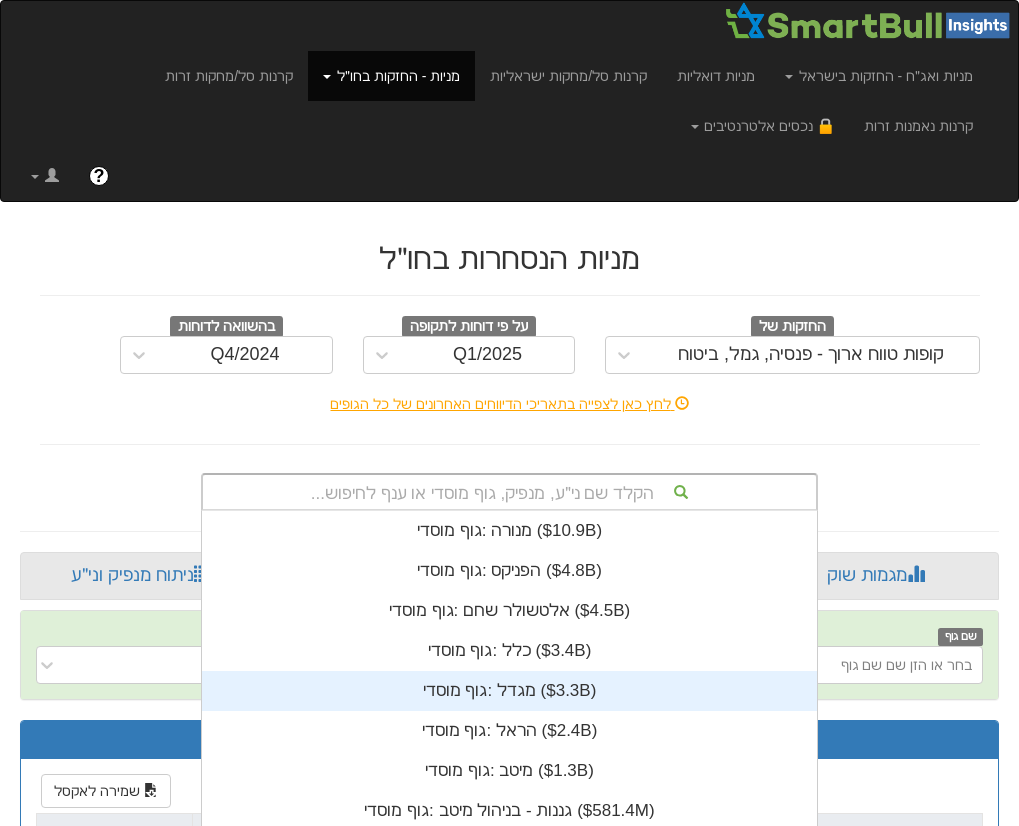 scroll, scrollTop: 184, scrollLeft: 0, axis: vertical 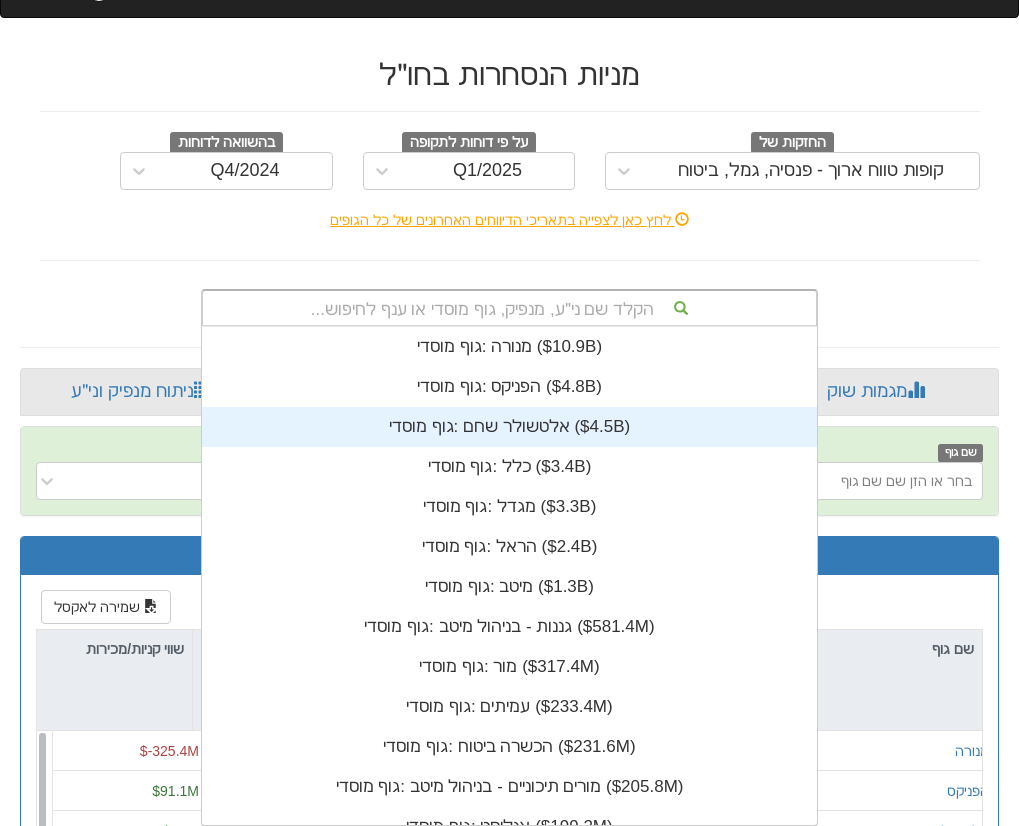click on "גוף מוסדי: ‎אלטשולר שחם ‎($4.5B)‏" at bounding box center (509, 427) 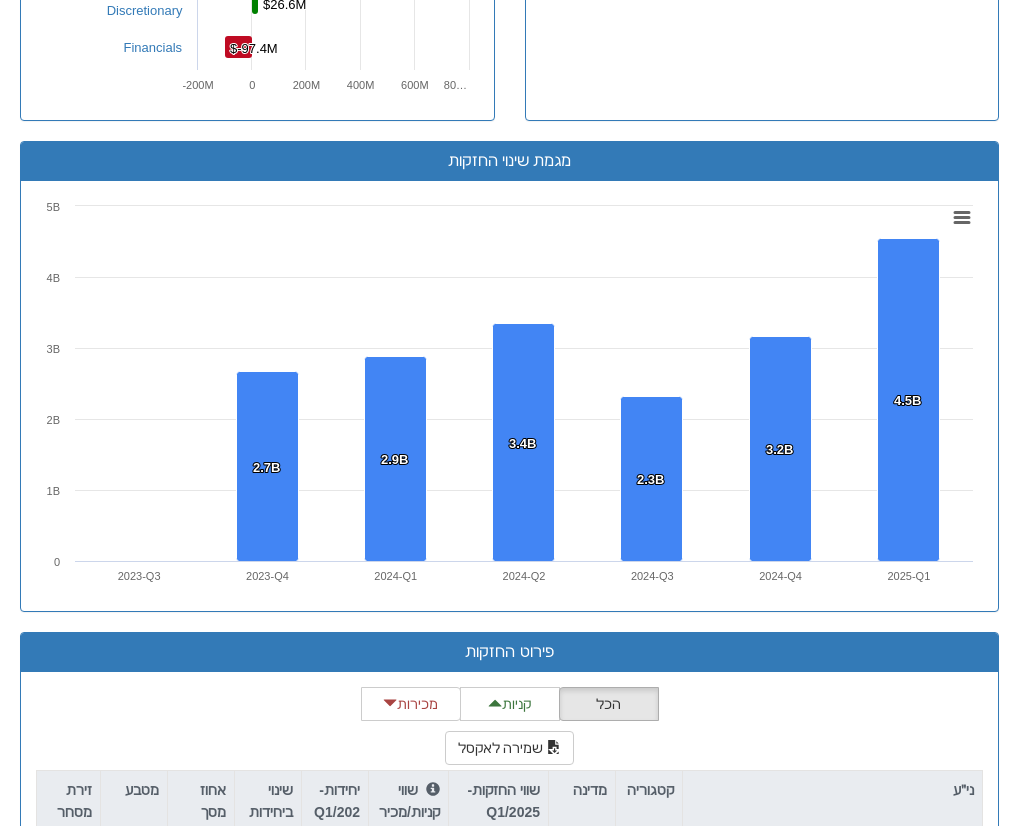 scroll, scrollTop: 1500, scrollLeft: 0, axis: vertical 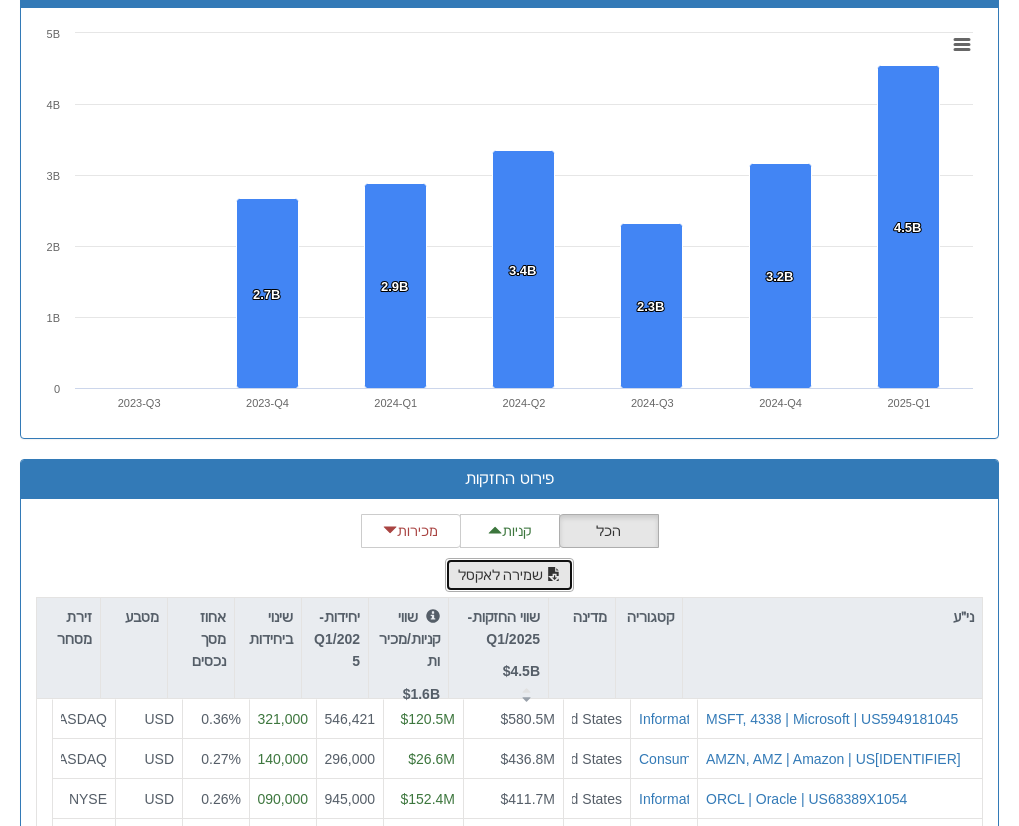 click on "שמירה לאקסל" at bounding box center (510, 575) 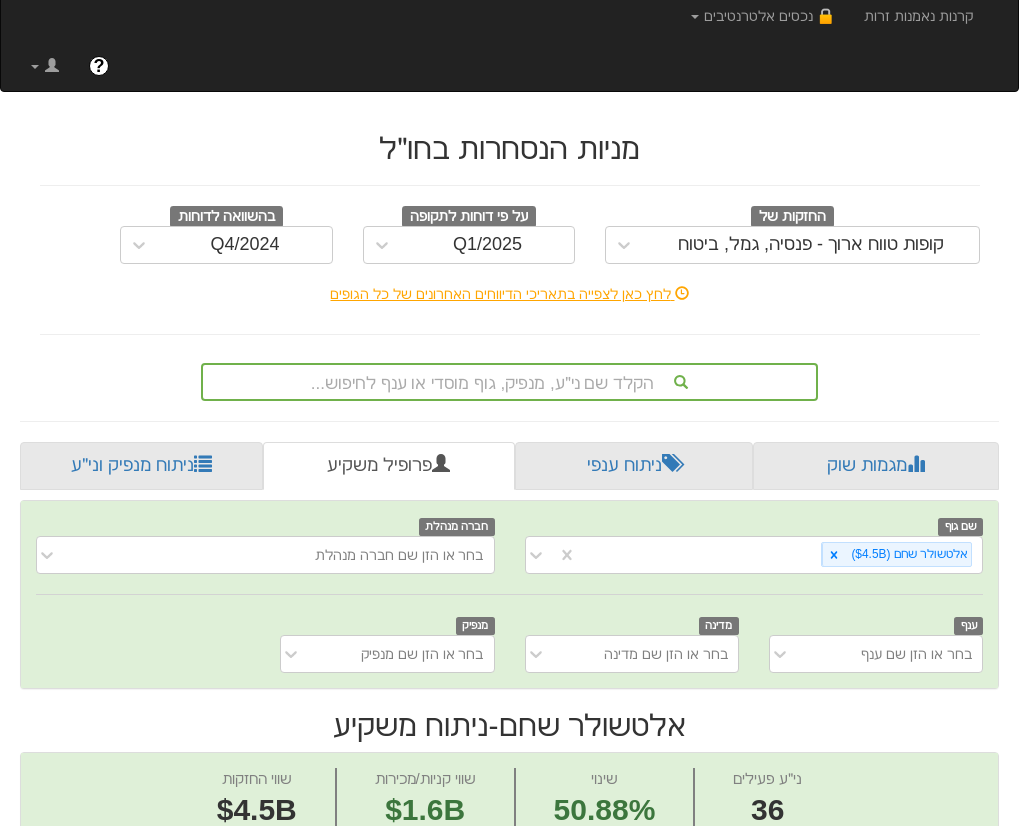 scroll, scrollTop: 0, scrollLeft: 0, axis: both 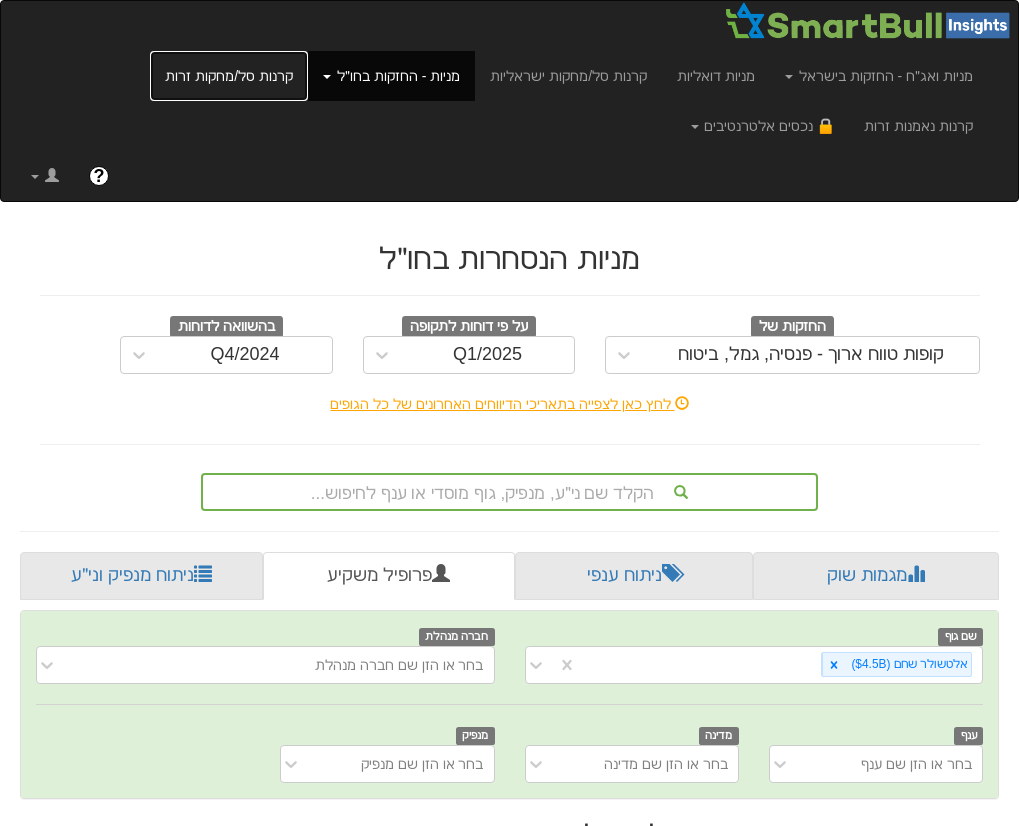 click on "קרנות סל/מחקות זרות" at bounding box center (229, 76) 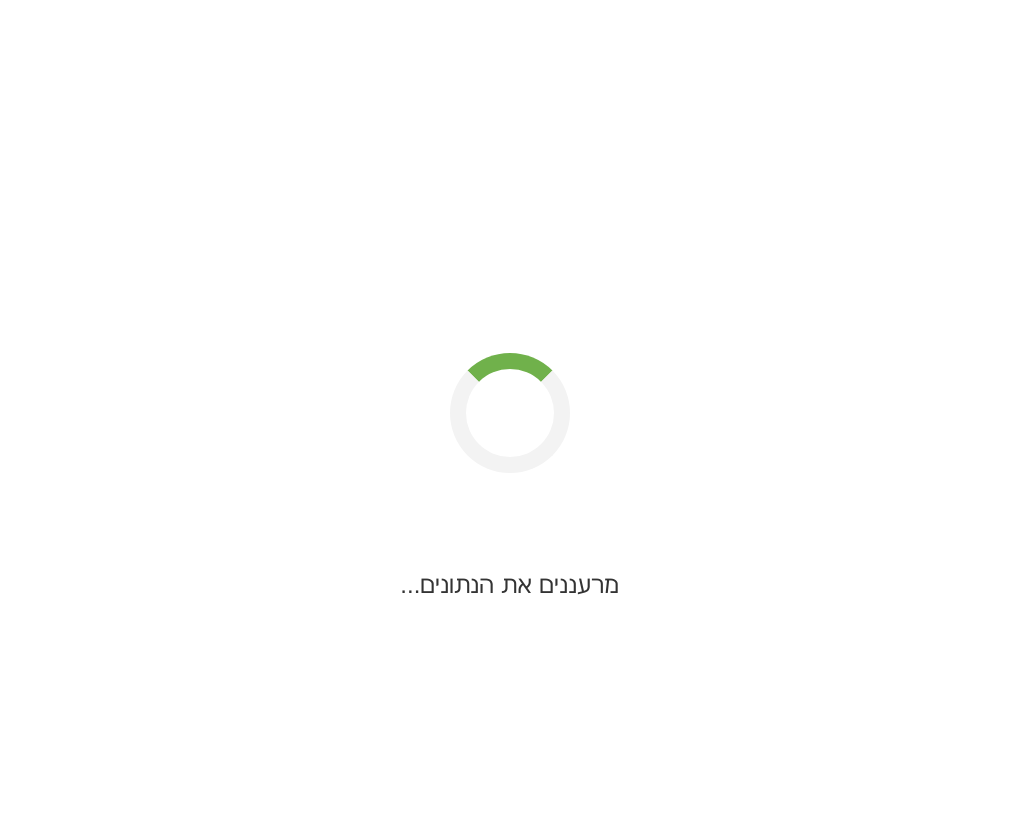 scroll, scrollTop: 0, scrollLeft: 0, axis: both 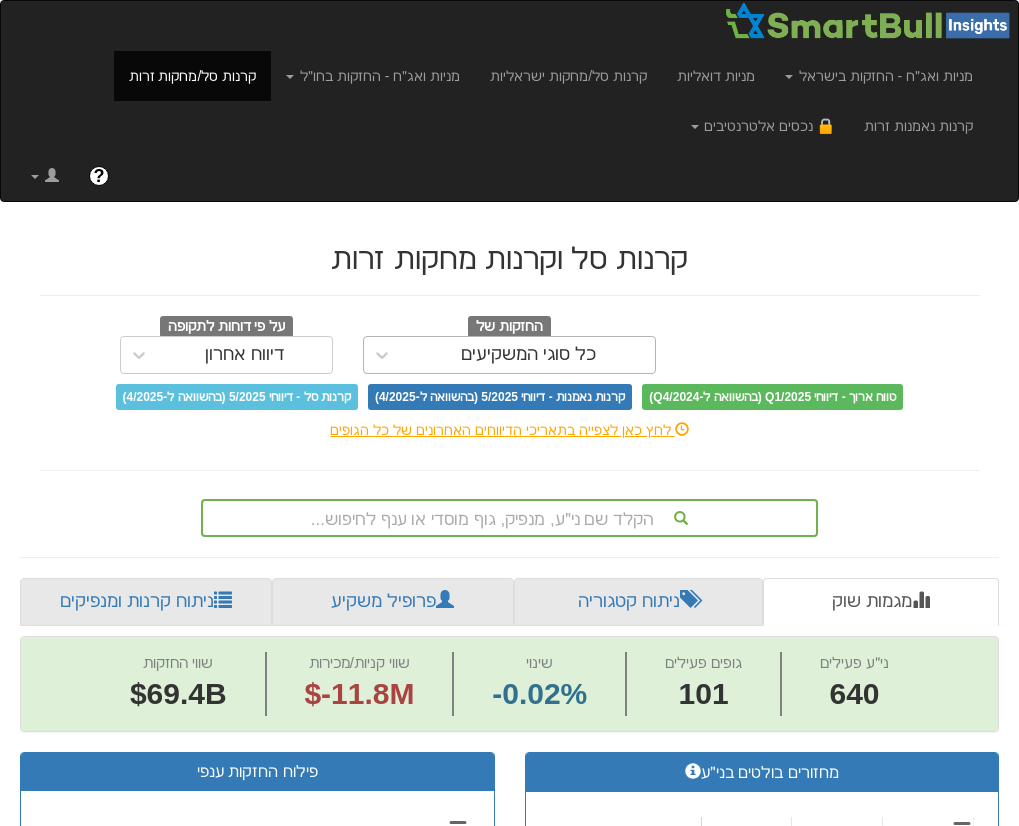 click on "כל סוגי המשקיעים" at bounding box center (528, 355) 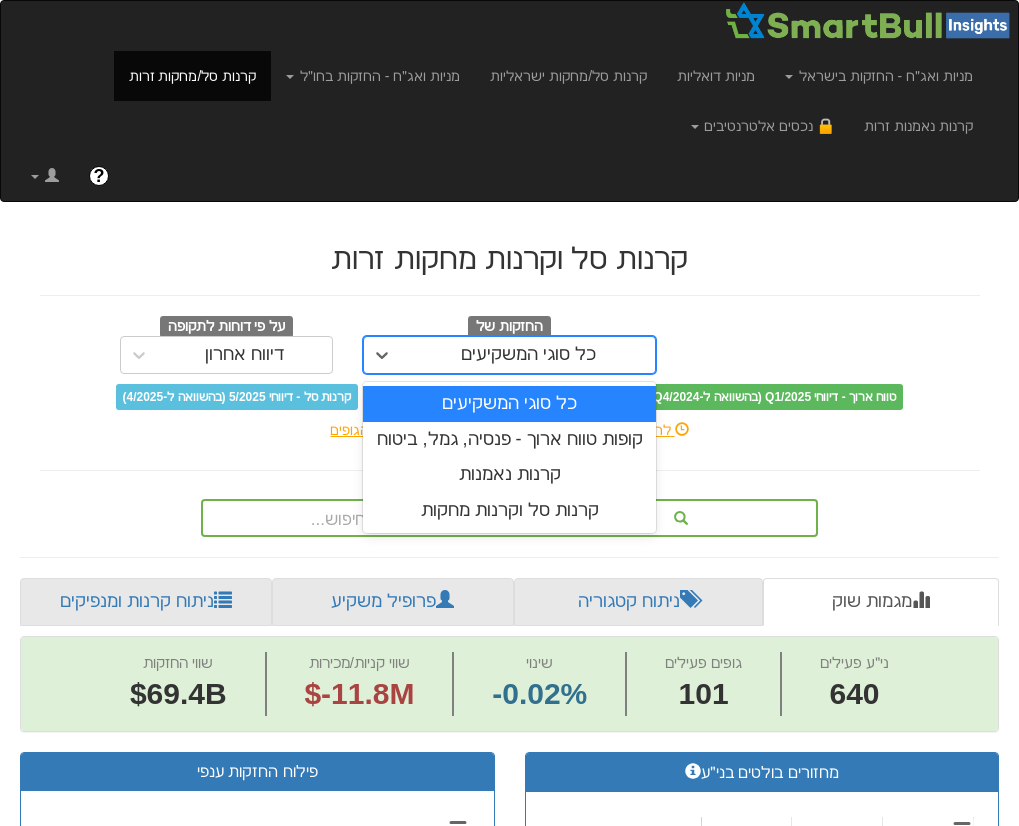 scroll, scrollTop: 0, scrollLeft: 18255, axis: horizontal 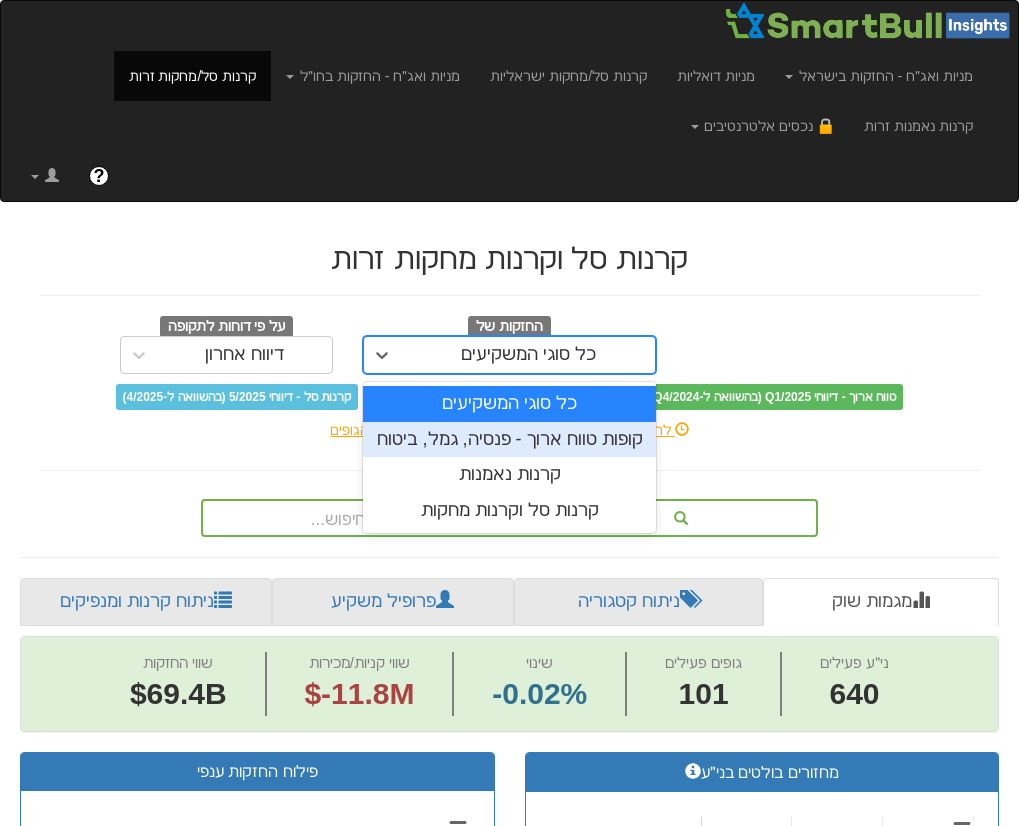 click on "קופות טווח ארוך - פנסיה, גמל, ביטוח" at bounding box center [509, 440] 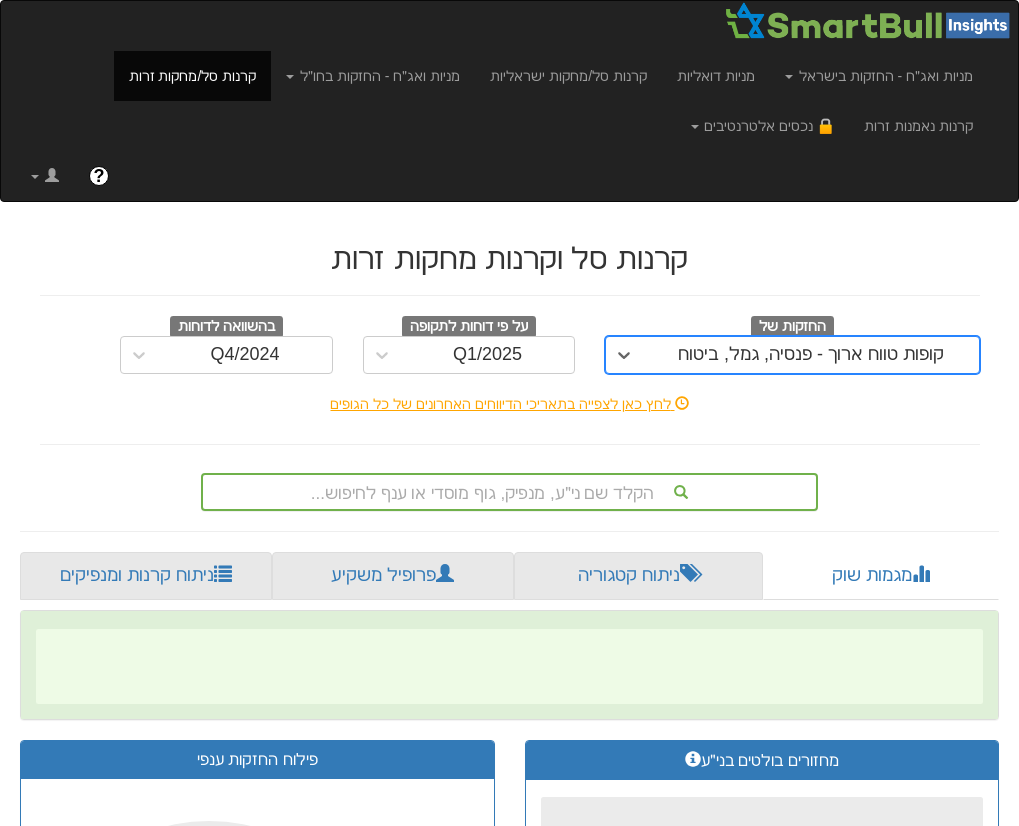 click on "הקלד שם ני״ע, מנפיק, גוף מוסדי או ענף לחיפוש..." at bounding box center (509, 492) 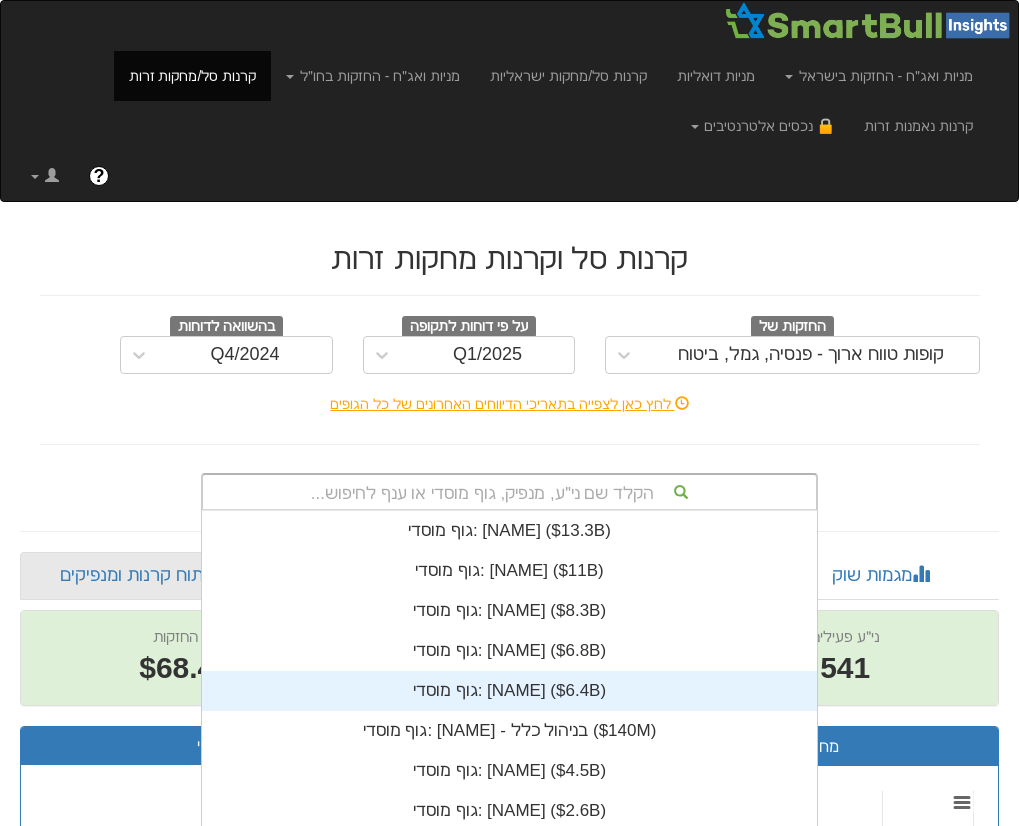 scroll, scrollTop: 16, scrollLeft: 0, axis: vertical 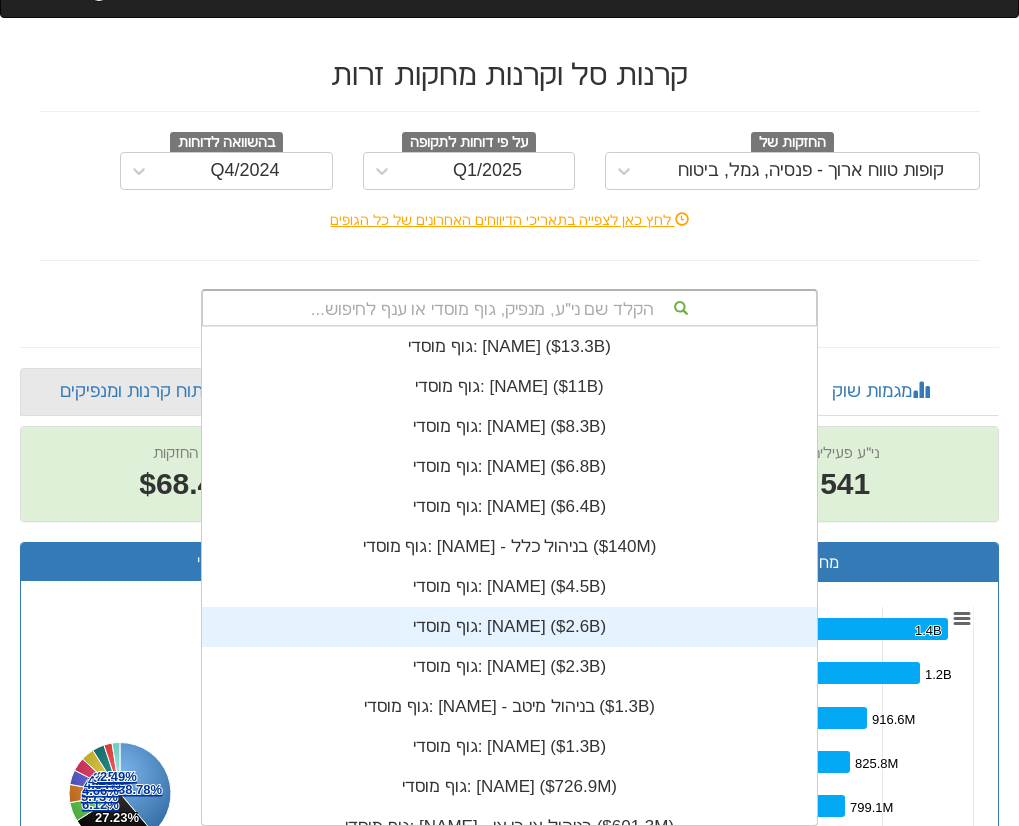 click on "גוף מוסדי: ‎[NAME] ‎($2.6B)‏" at bounding box center [509, 627] 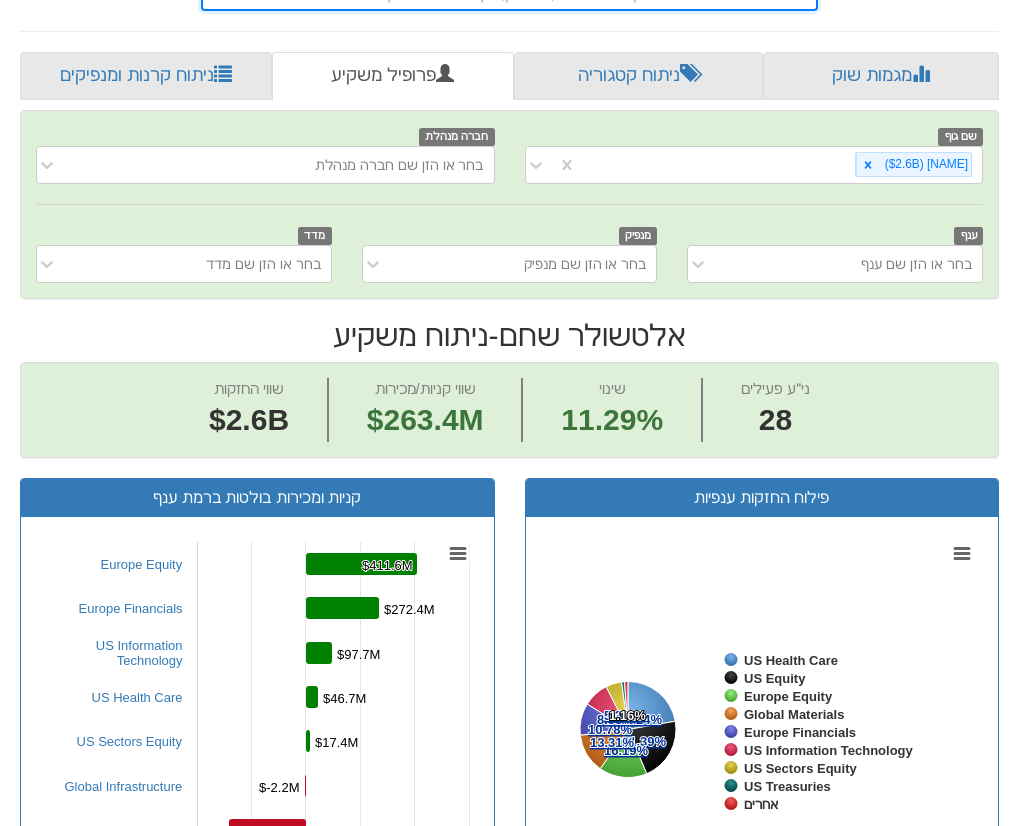 scroll, scrollTop: 0, scrollLeft: 0, axis: both 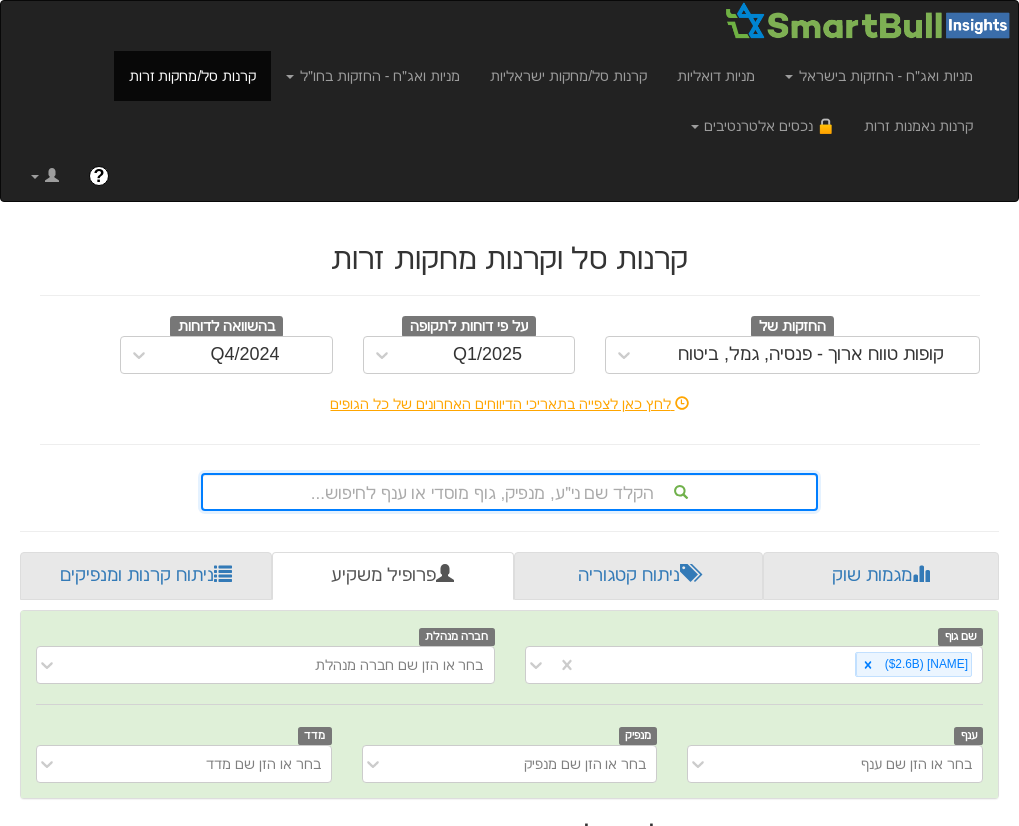 click on "הקלד שם ני״ע, מנפיק, גוף מוסדי או ענף לחיפוש..." at bounding box center [509, 492] 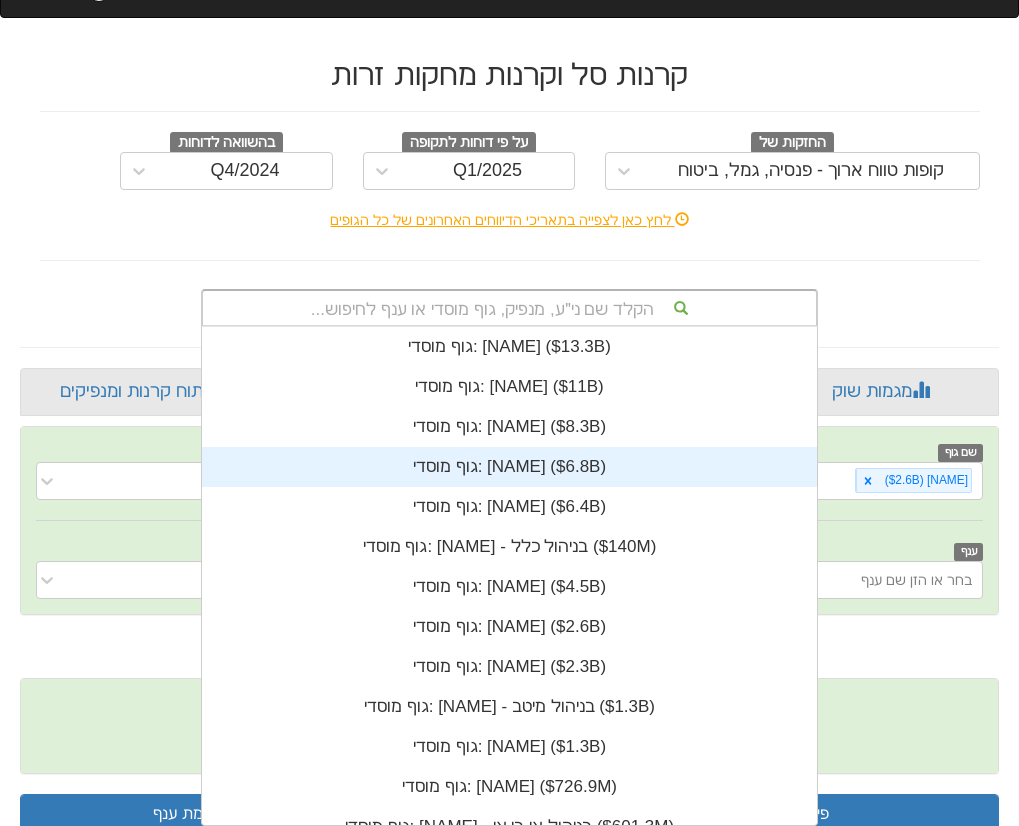 scroll, scrollTop: 16, scrollLeft: 0, axis: vertical 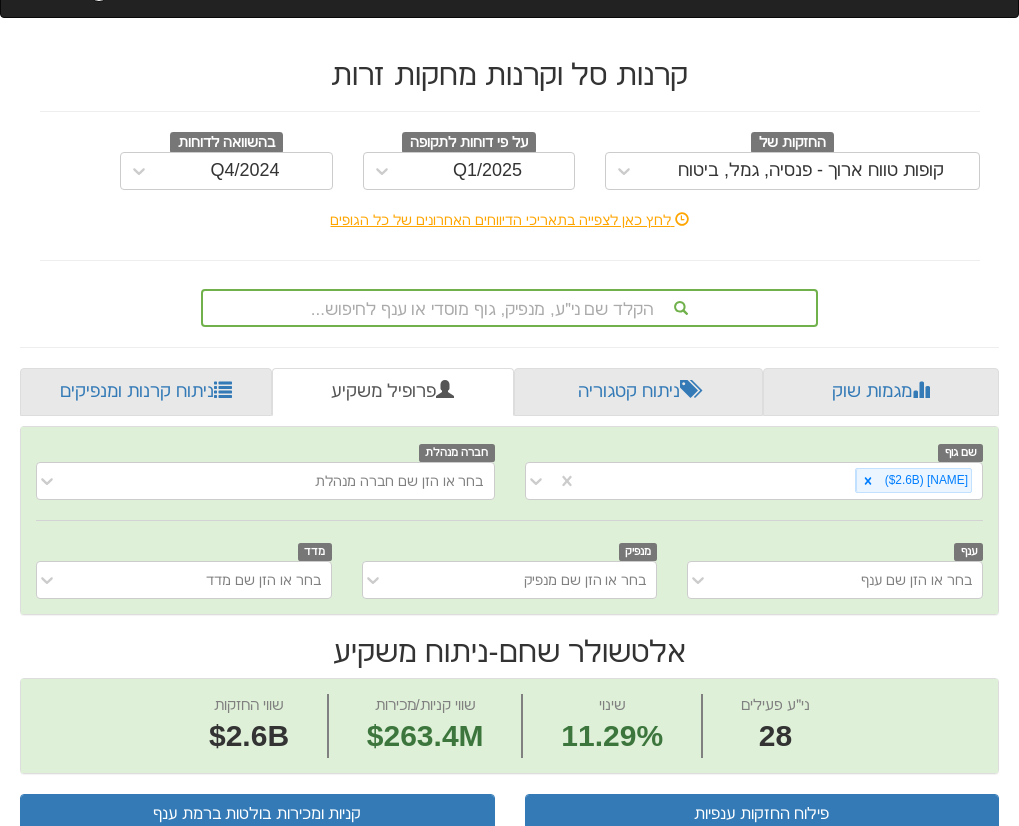 click on "קרנות סל וקרנות מחקות זרות החזקות של קופות טווח ארוך - פנסיה, גמל, ביטוח על פי דוחות לתקופה Q1/2025 בהשוואה לדוחות Q4/2024   לחץ כאן לצפייה בתאריכי הדיווחים האחרונים של כל הגופים הקלד שם ני״ע, מנפיק, גוף מוסדי או ענף לחיפוש..." at bounding box center [510, 182] 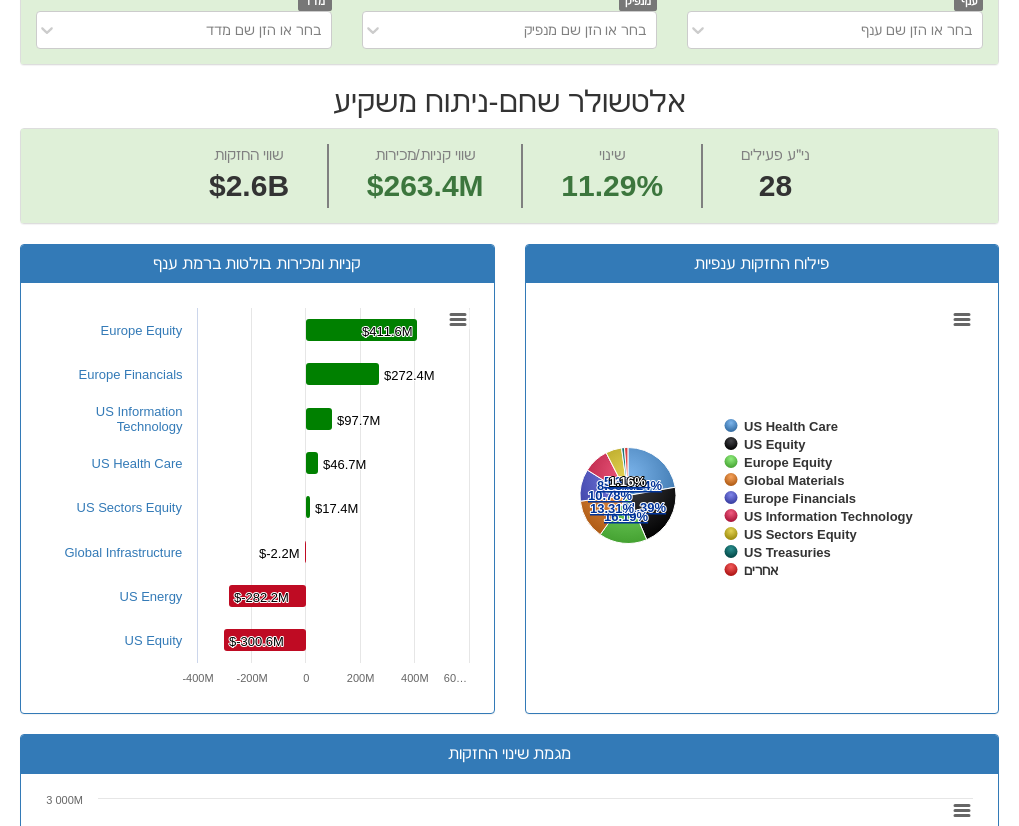 scroll, scrollTop: 784, scrollLeft: 0, axis: vertical 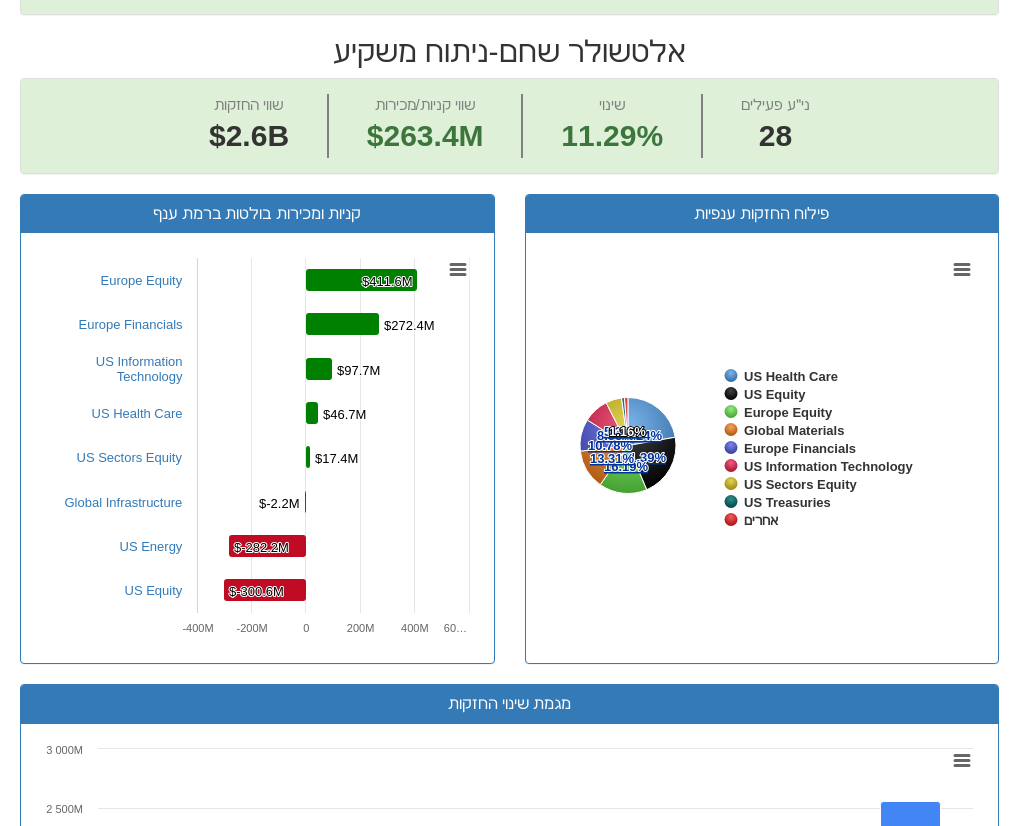 click on "פילוח החזקות ענפיות Created with Highcharts 8.2.2 Chart context menu 22.24% 22.24% 21.39% 21.39% 16.19% 16.19% 13.31% 13.31% 10.78% 10.78% 8.58% 8.58% 5.37% 5.37% 0.98% 0.98% 1.16% 1.16% US Health Care US Equity Europe Equity Global Materials Europe Financials US Information Technology US Sectors Equity US Treasuries אחרים" at bounding box center (762, 439) 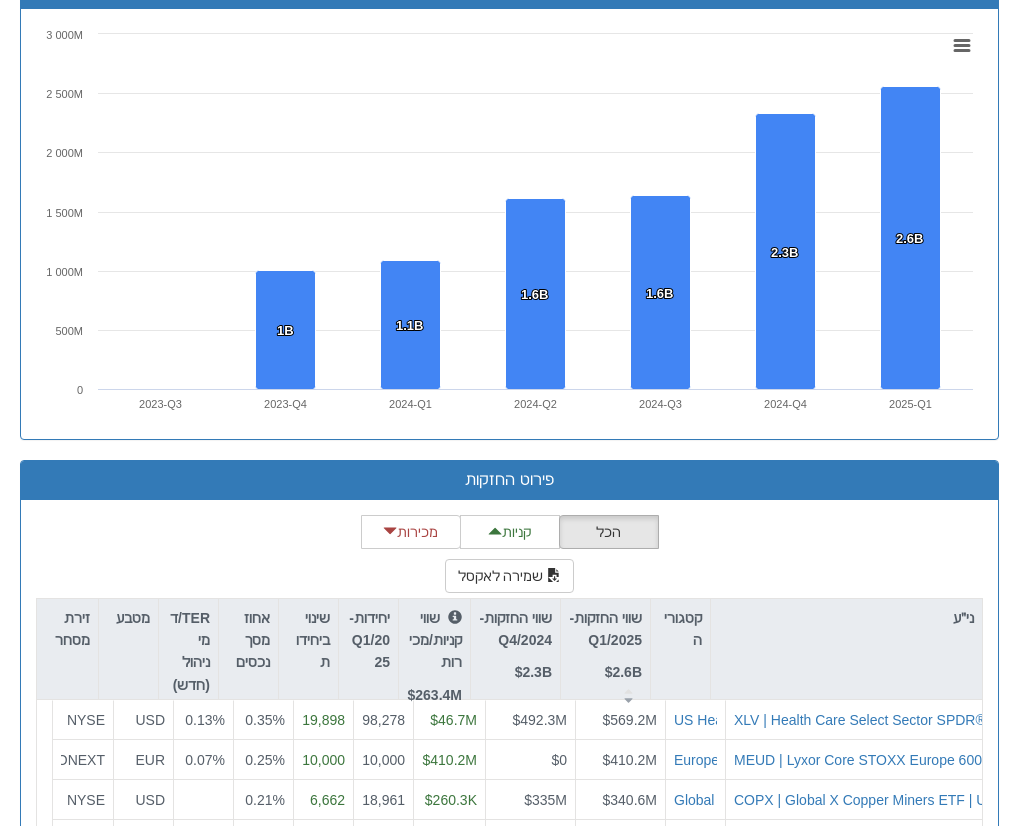 scroll, scrollTop: 1500, scrollLeft: 0, axis: vertical 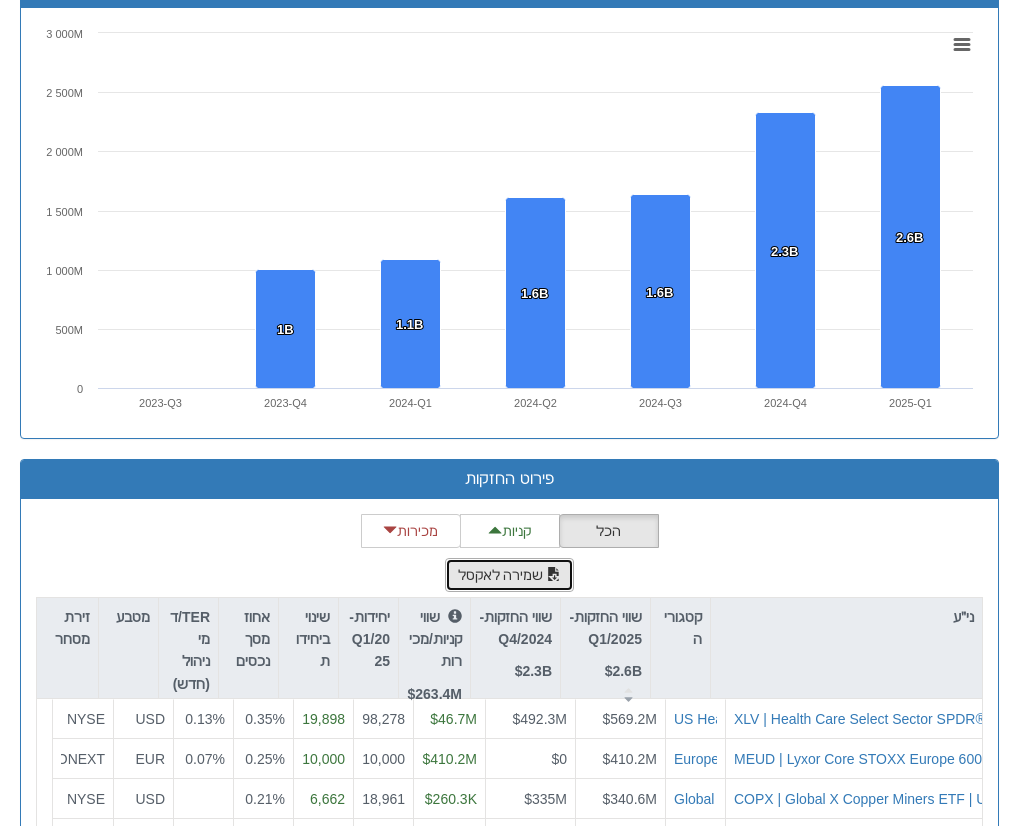 click on "שמירה לאקסל" at bounding box center (510, 575) 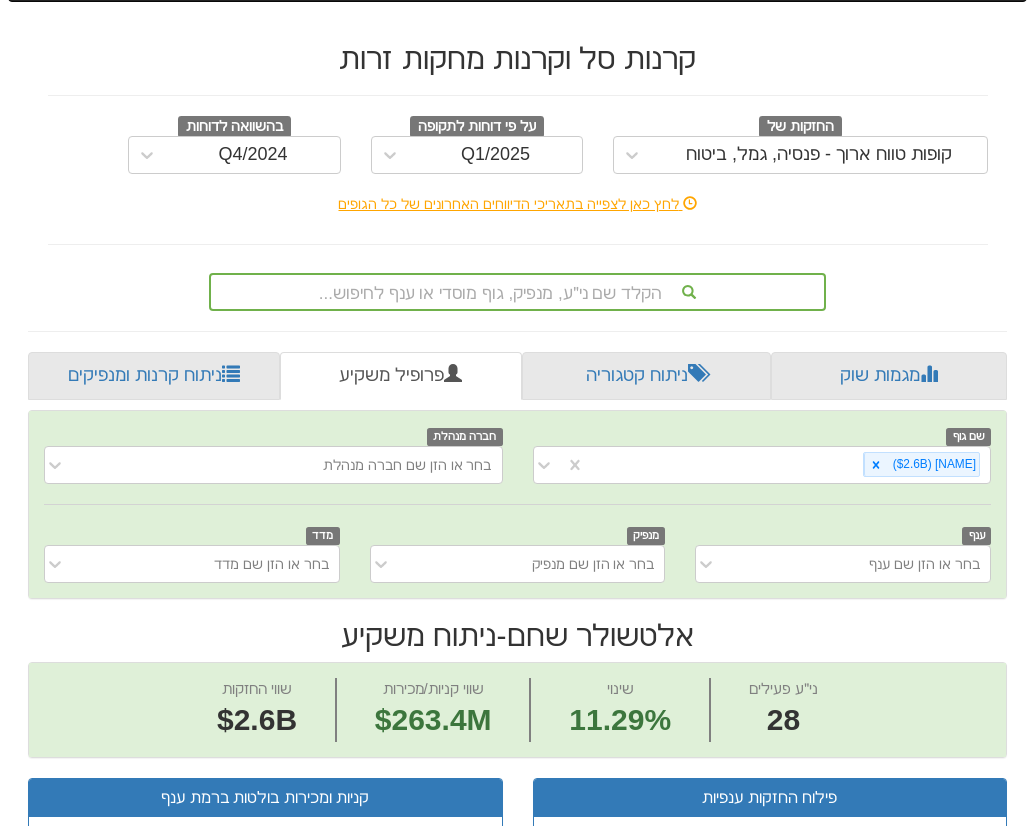 scroll, scrollTop: 0, scrollLeft: 0, axis: both 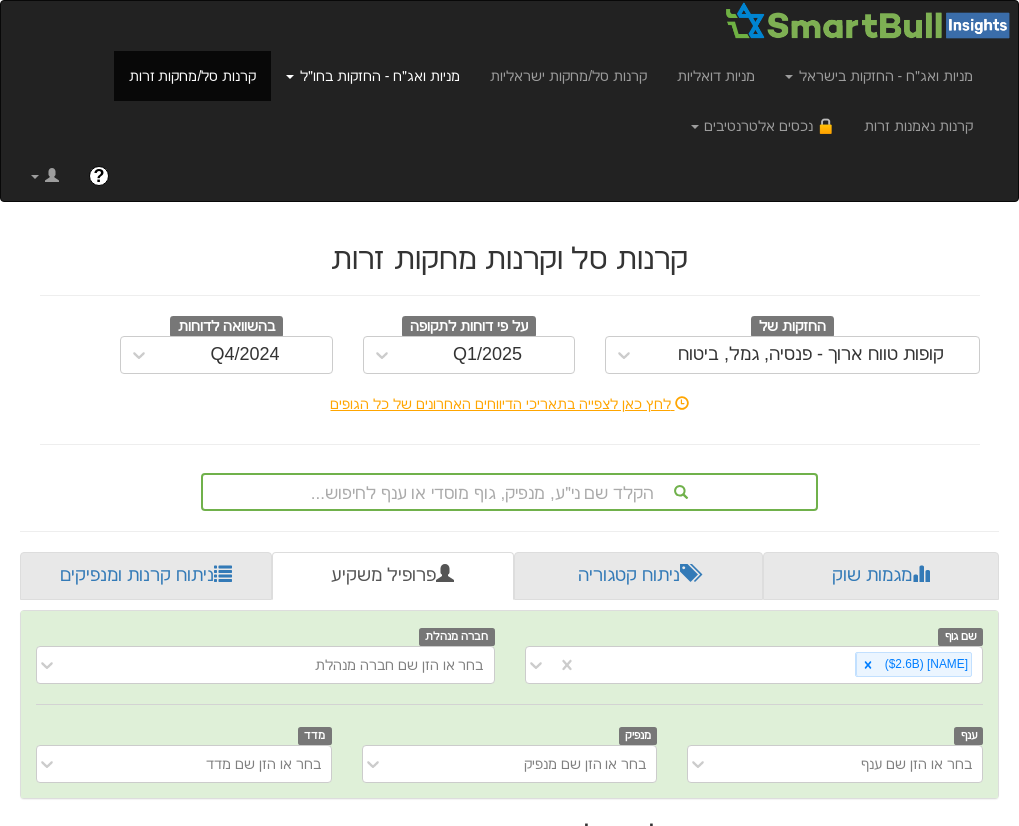 click on "מניות ואג״ח - החזקות בחו״ל" at bounding box center [879, 76] 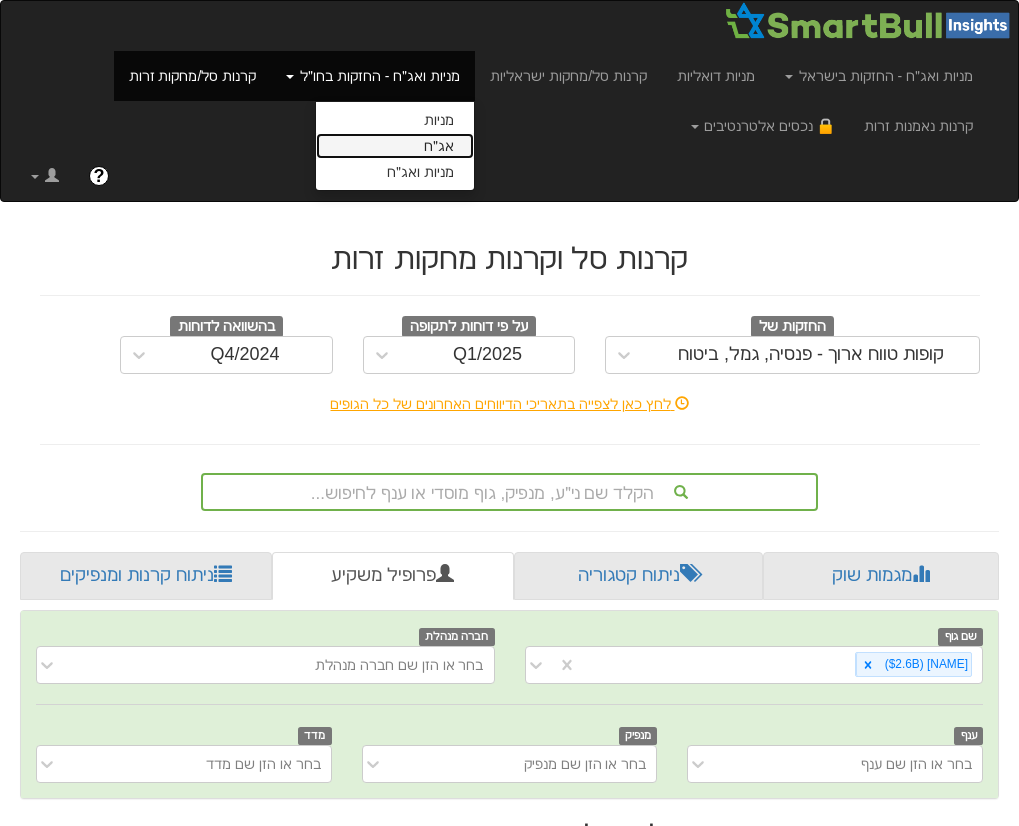 drag, startPoint x: 474, startPoint y: 143, endPoint x: 475, endPoint y: 174, distance: 31.016125 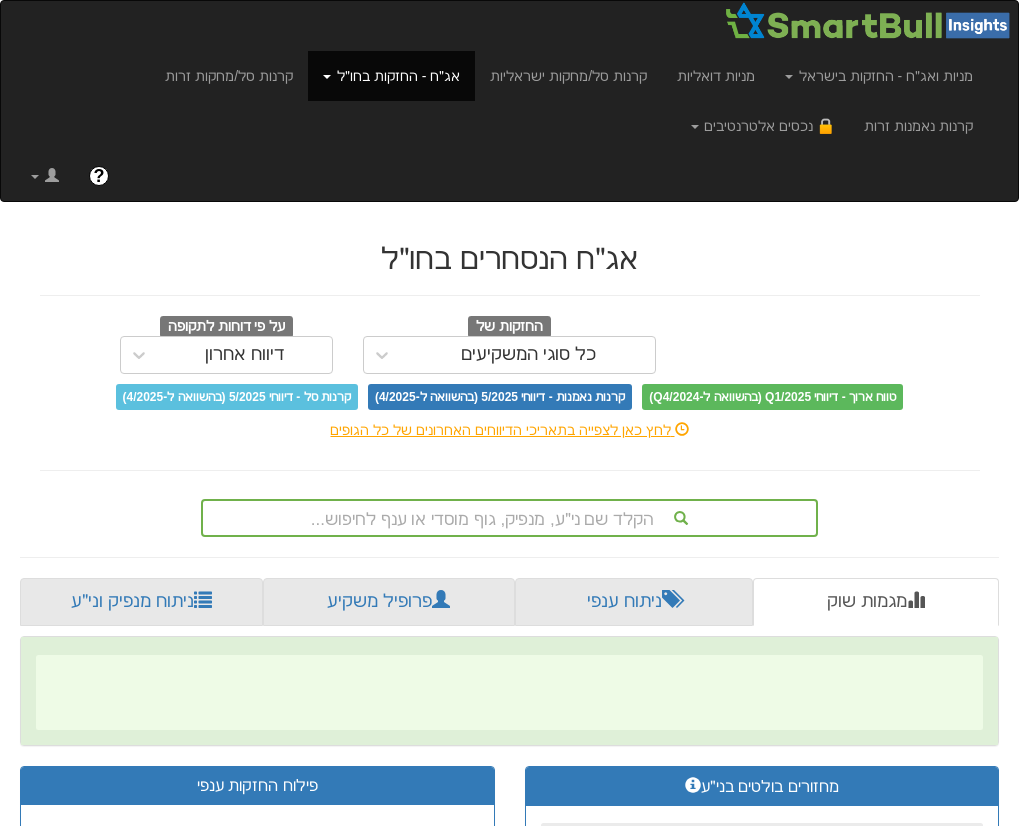 scroll, scrollTop: 0, scrollLeft: 0, axis: both 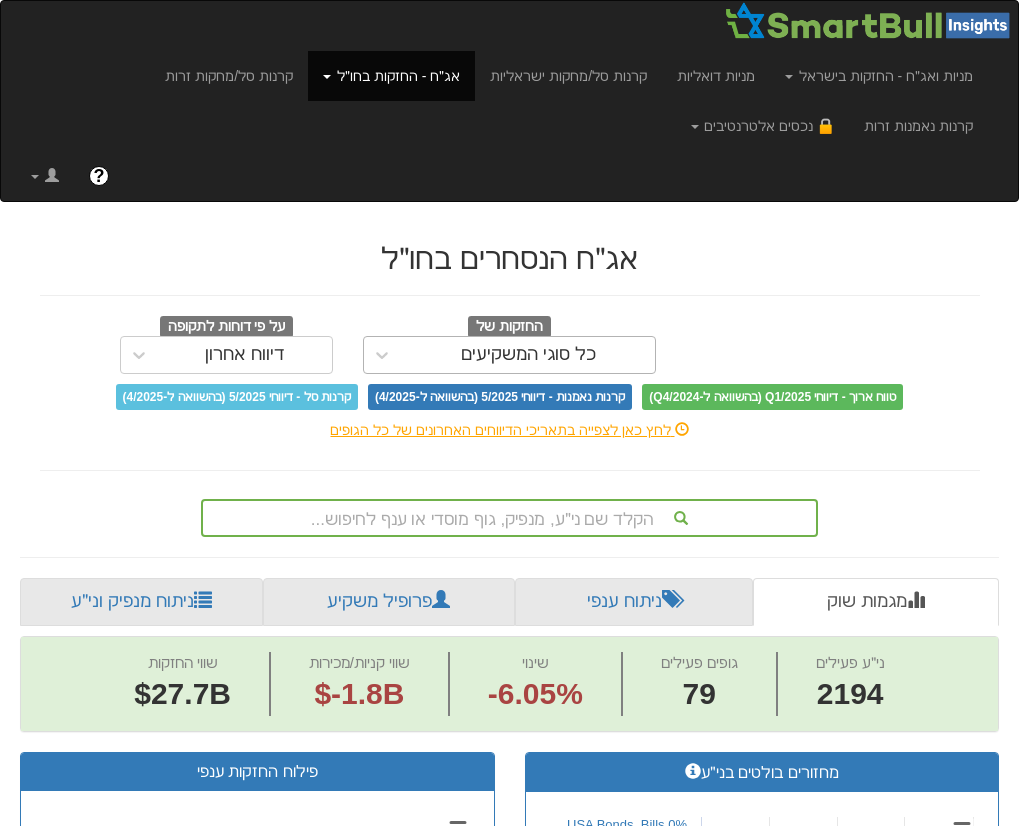 click on "כל סוגי המשקיעים" at bounding box center (528, 355) 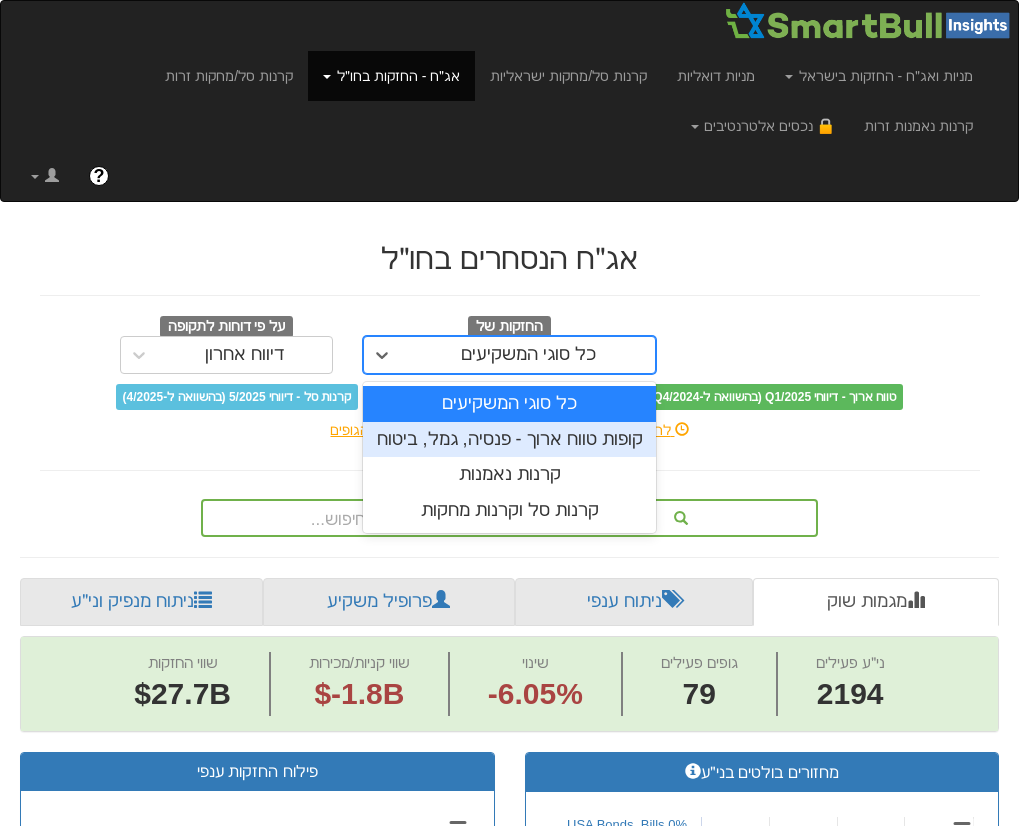 click on "קופות טווח ארוך - פנסיה, גמל, ביטוח" at bounding box center (509, 440) 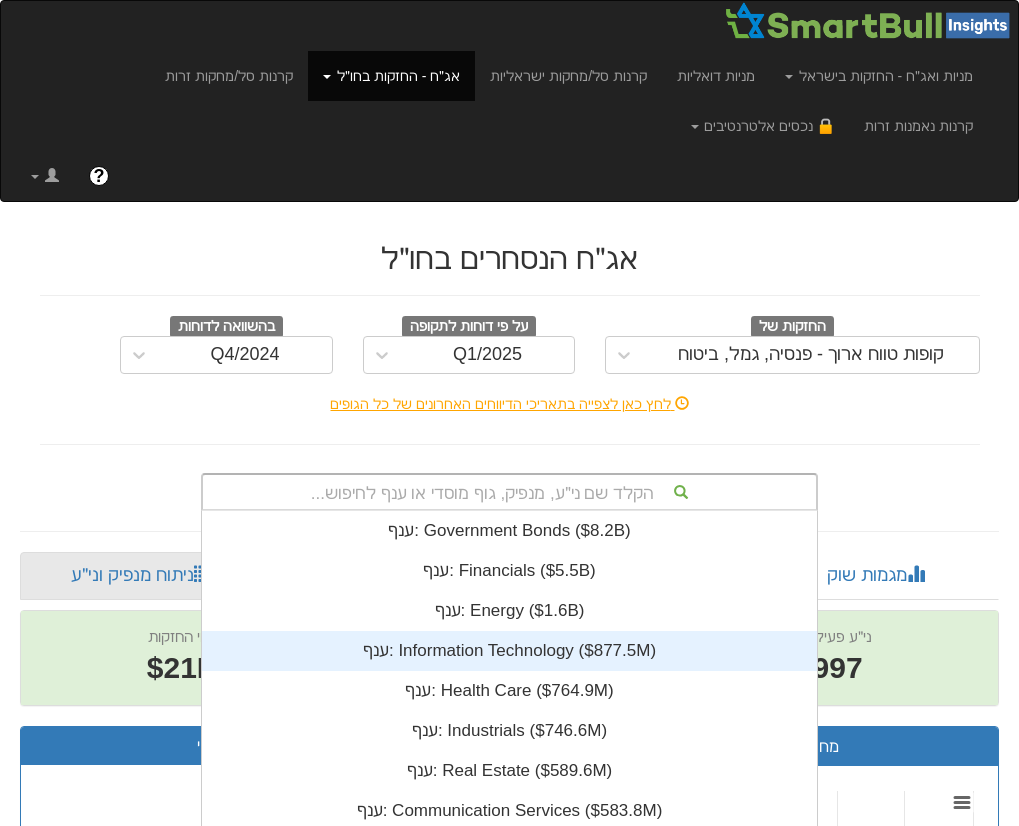 click on "הקלד שם ני״ע, מנפיק, גוף מוסדי או ענף לחיפוש... ענף: ‎Government Bonds ‎($8.2B)‏  ענף: ‎Financials ‎($5.5B)‏  ענף: ‎Energy ‎($1.6B)‏  ענף: ‎Information Technology ‎($877.5M)‏  ענף: ‎Health Care ‎($764.9M)‏  ענף: ‎Industrials ‎($746.6M)‏  ענף: ‎Real Estate ‎($589.6M)‏  ענף: ‎Communication Services ‎($583.8M)‏  ענף: ‎Materials ‎($574.3M)‏  ענף: ‎Utilities ‎($544.3M)‏  ענף: ‎Consumer Discretionary ‎($536.8M)‏  ענף: ‎Consumer Staples ‎($404.5M)‏  ענף: ‎#N/A ‎($78M)‏  גוף מוסדי: ‎הפניקס ‎($3.6B)‏  גוף מוסדי: ‎כלל ‎($2.8B)‏  גוף מוסדי: ‎הראל ‎($2.3B)‏  גוף מוסדי: ‎אלטשולר שחם ‎($2B)‏  גוף מוסדי: ‎מגדל ‎($1.8B)‏  גוף מוסדי: ‎מנורה ‎($1.7B)‏  גוף מוסדי: ‎ילין לפידות ‎($1.6B)‏  גוף מוסדי: ‎מיטב ‎($1.5B)‏" at bounding box center [509, 492] 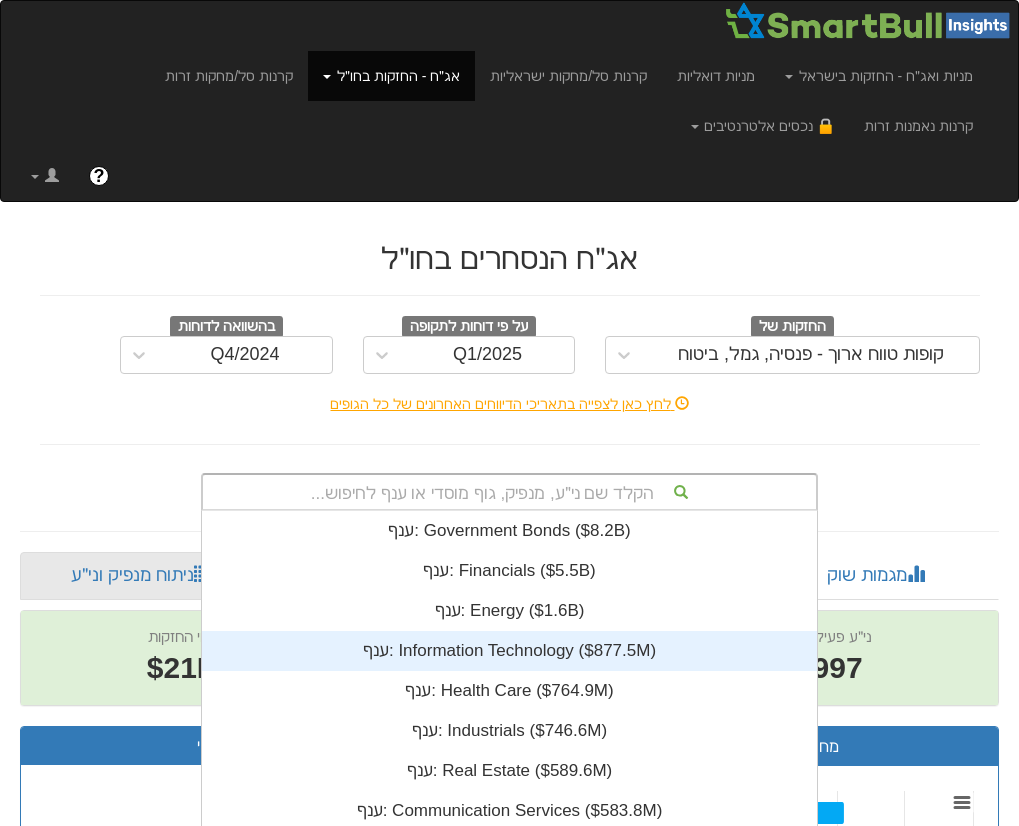 scroll, scrollTop: 184, scrollLeft: 0, axis: vertical 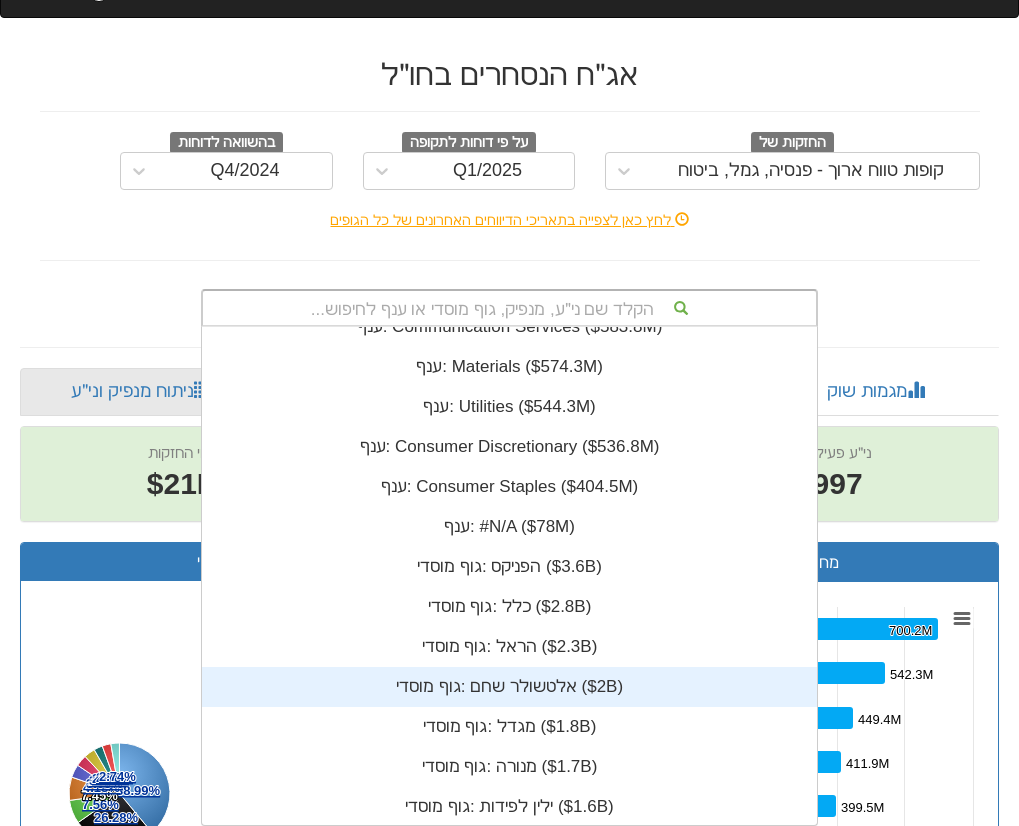 click on "גוף מוסדי: ‎אלטשולר שחם ‎($2B)‏" at bounding box center (509, 687) 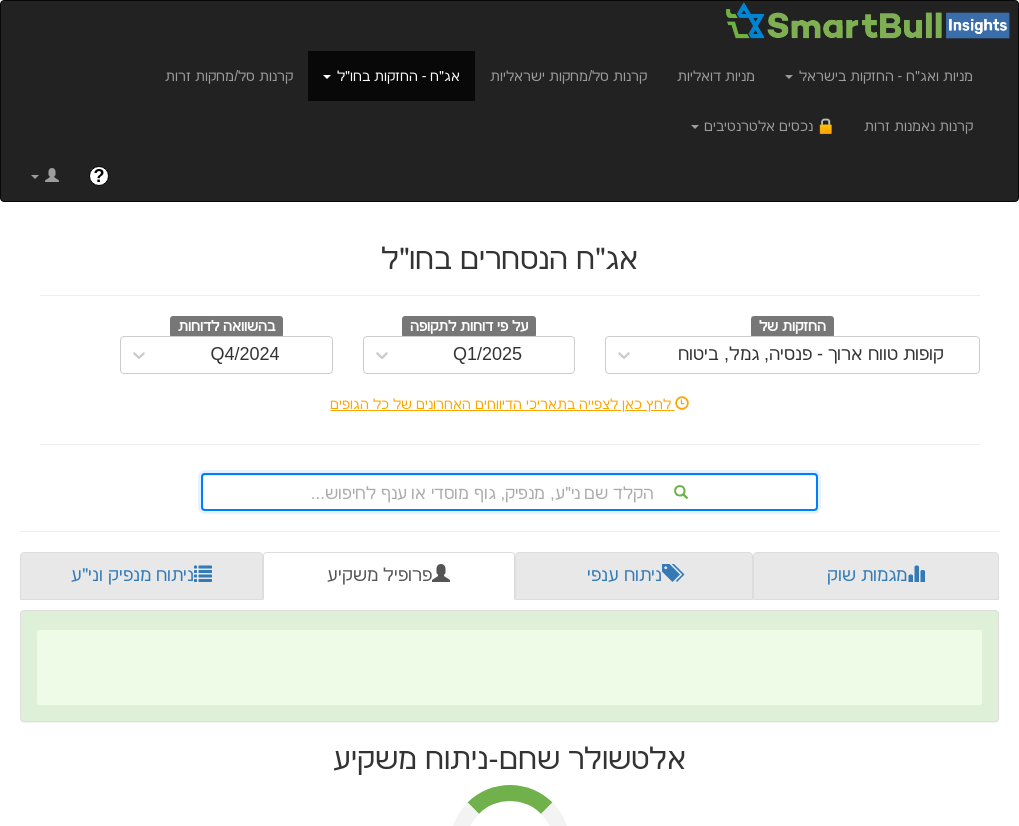 scroll, scrollTop: 0, scrollLeft: 0, axis: both 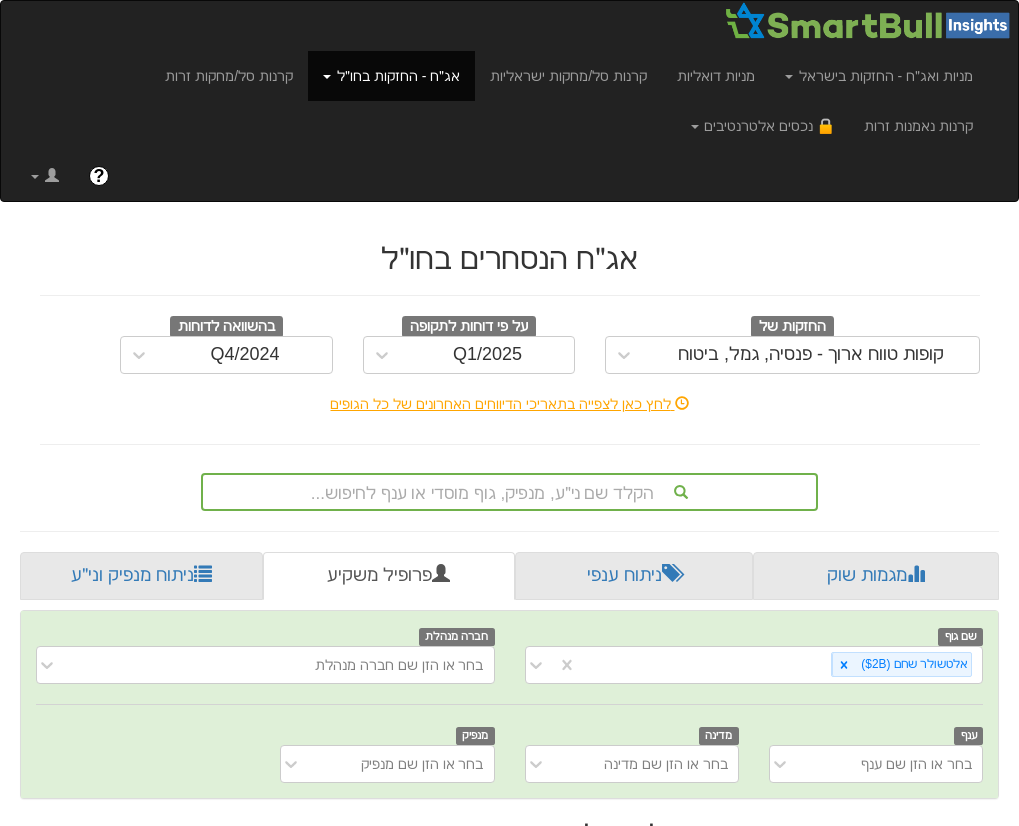 click on "אג״ח הנסחרים בחו״ל החזקות של קופות טווח ארוך - פנסיה, גמל, ביטוח על פי דוחות לתקופה Q1/2025 בהשוואה לדוחות Q4/2024   לחץ כאן לצפייה בתאריכי הדיווחים האחרונים של כל הגופים הקלד שם ני״ע, מנפיק, גוף מוסדי או ענף לחיפוש..." at bounding box center [510, 366] 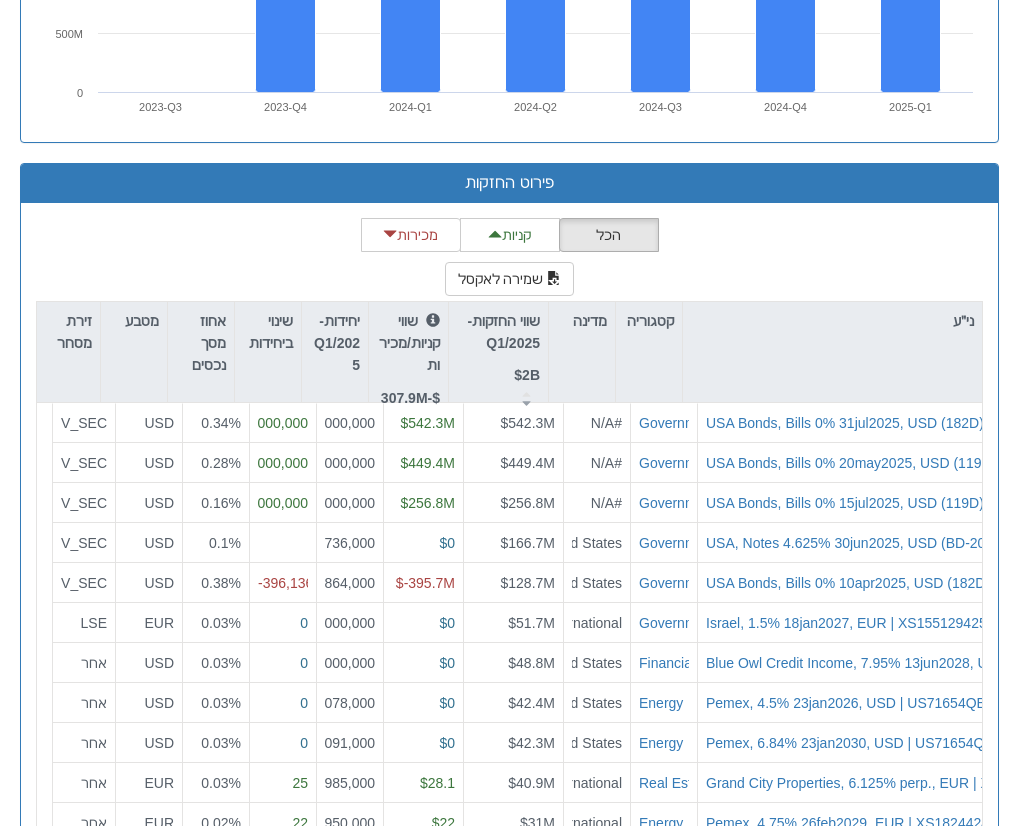 scroll, scrollTop: 1800, scrollLeft: 0, axis: vertical 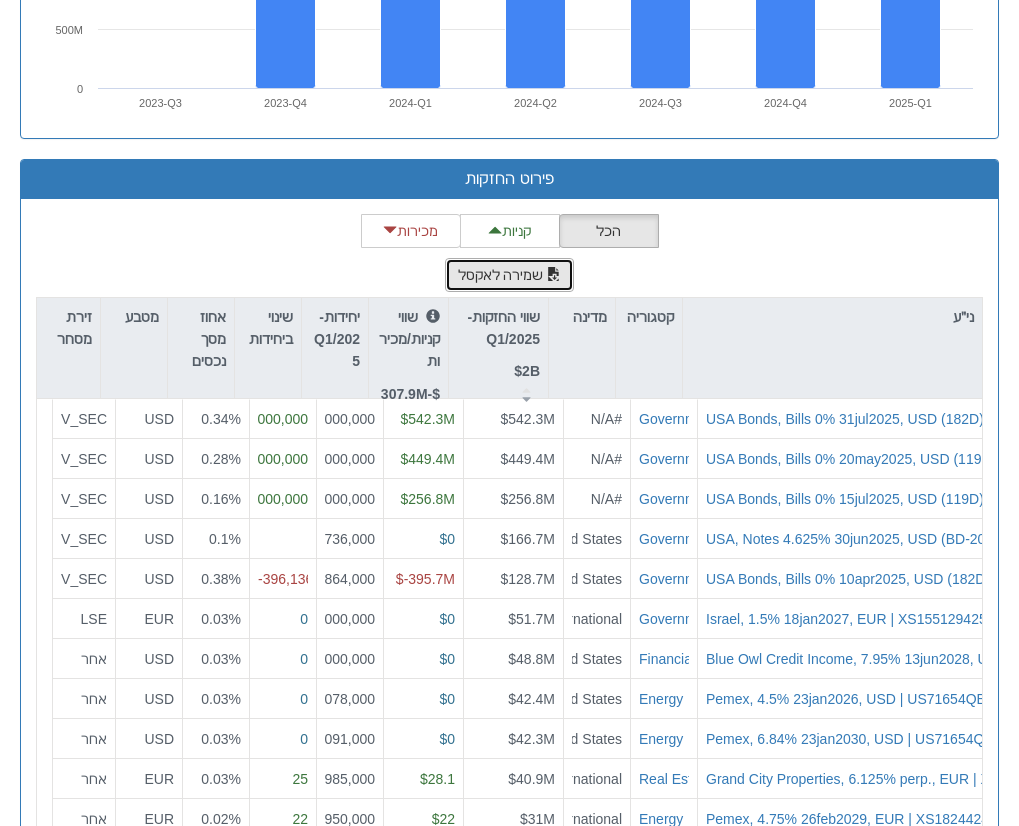 click on "שמירה לאקסל" at bounding box center [510, 275] 